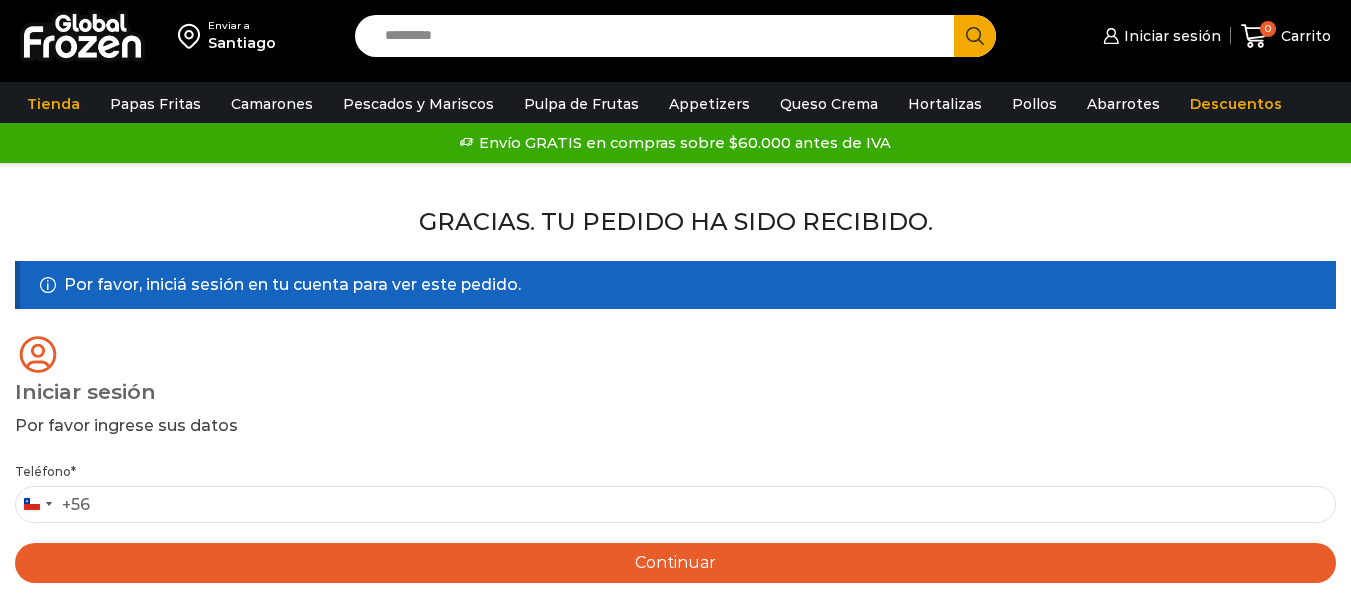 scroll, scrollTop: 0, scrollLeft: 0, axis: both 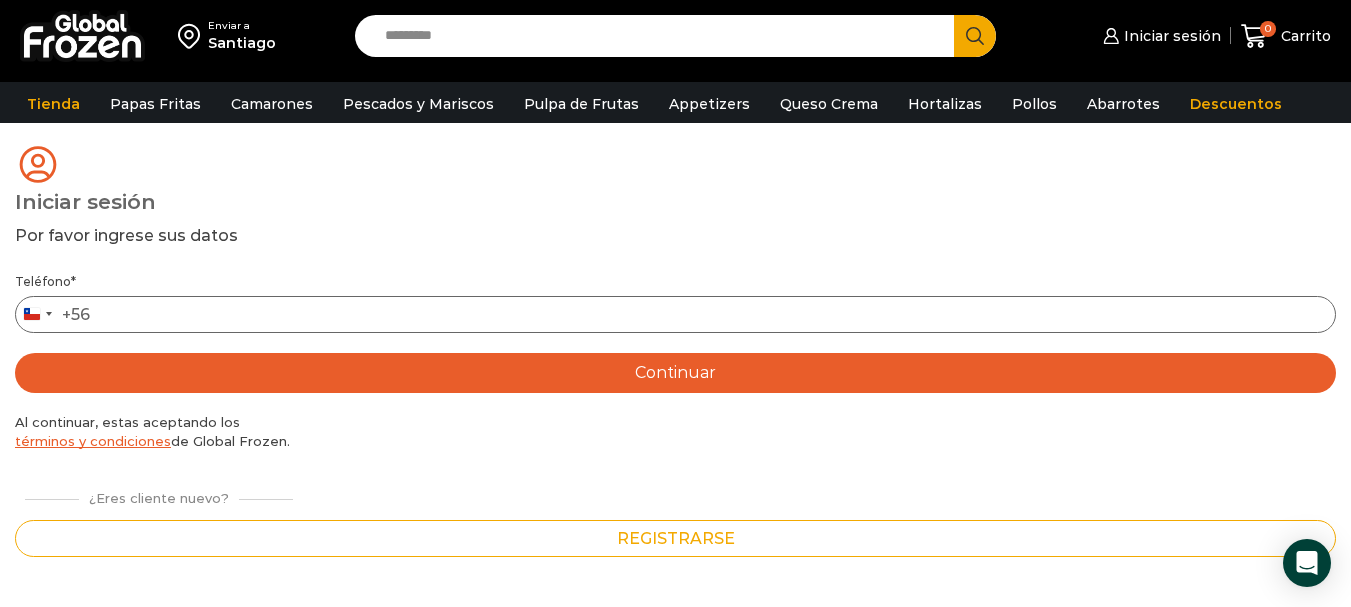 click on "Teléfono
*" at bounding box center [675, 314] 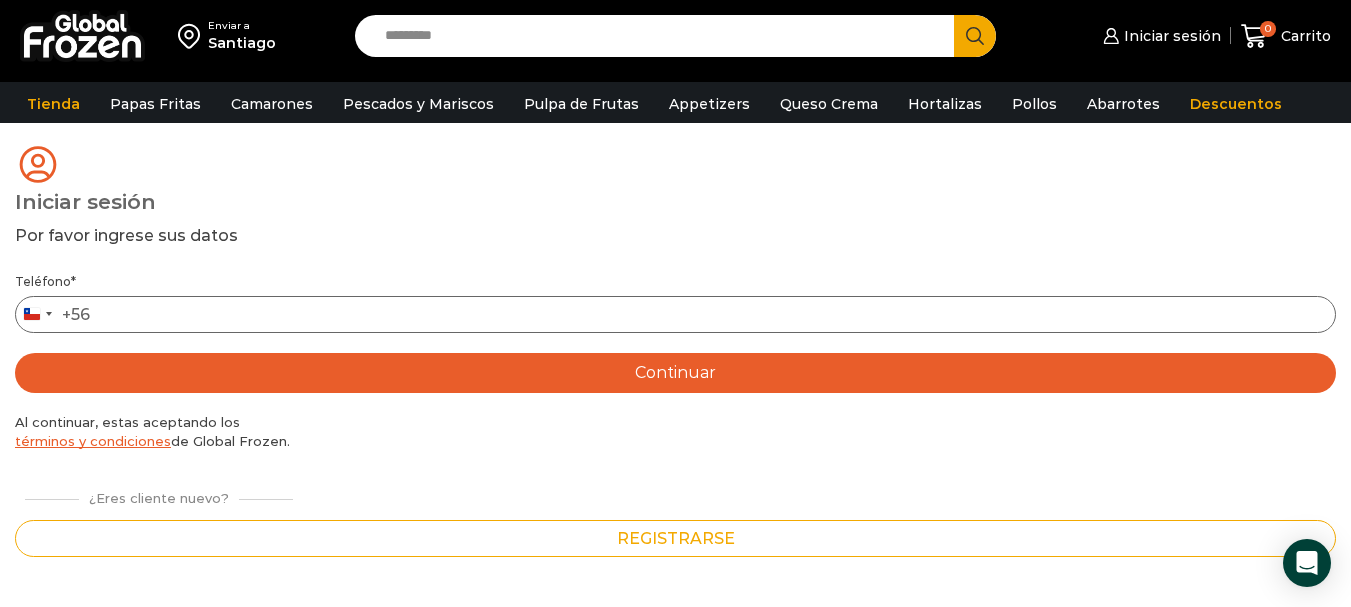 type on "*********" 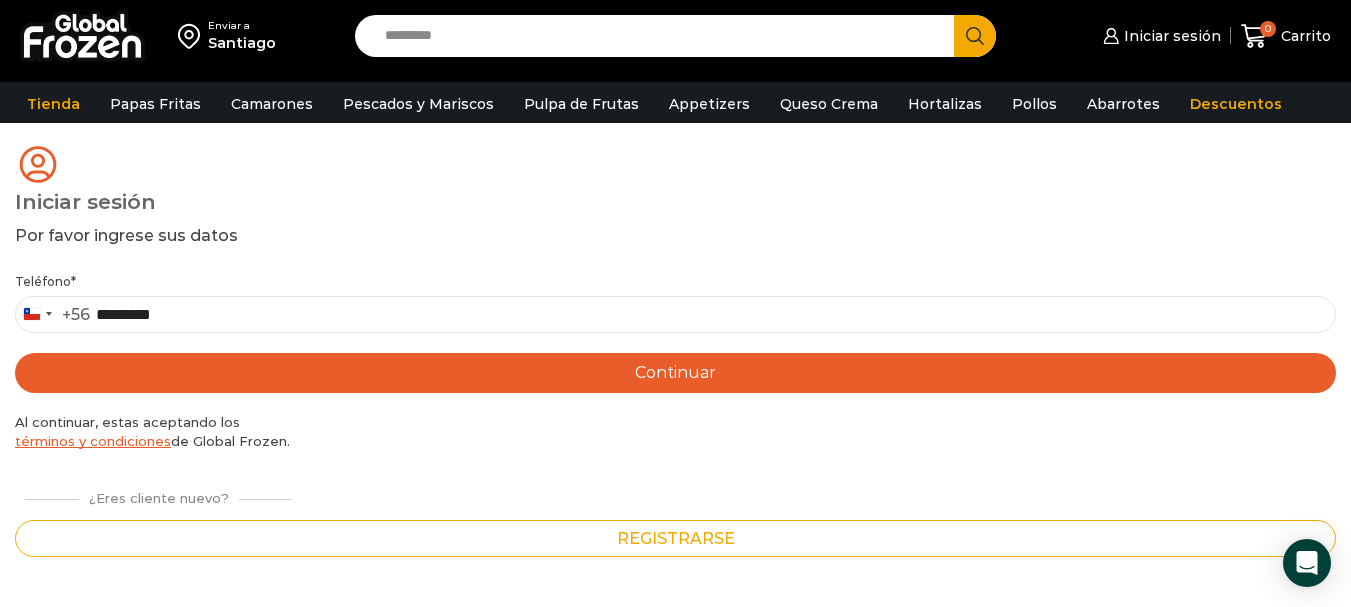 click on "Continuar" at bounding box center (675, 373) 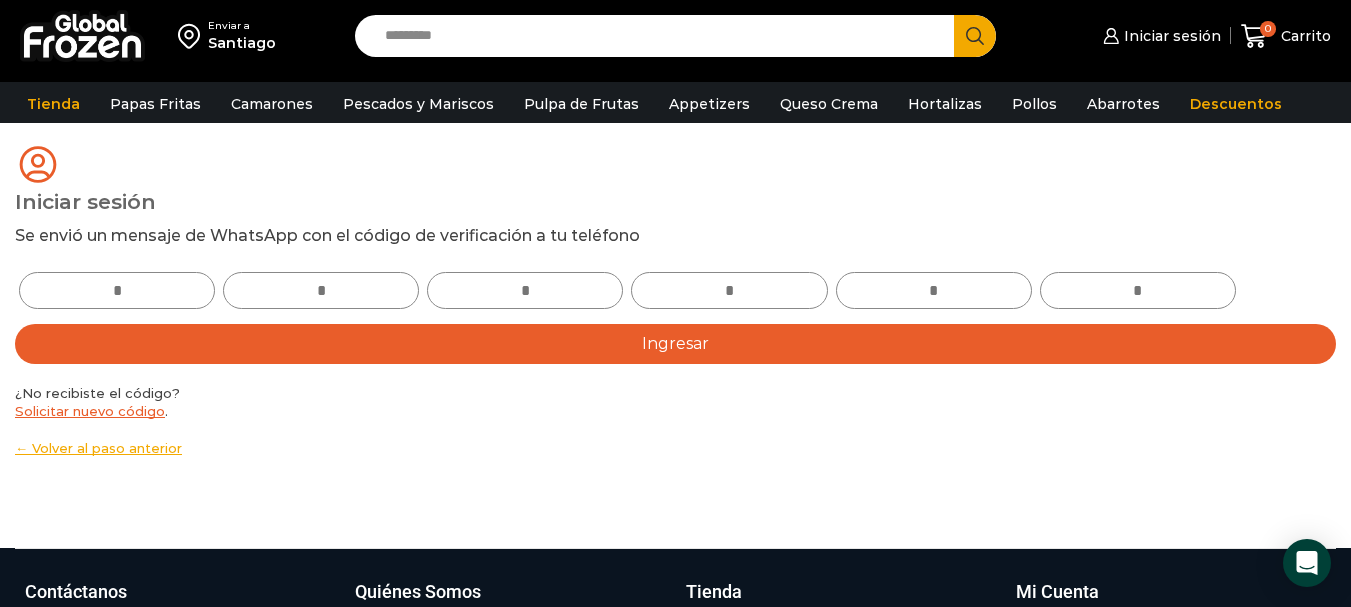 click at bounding box center [117, 290] 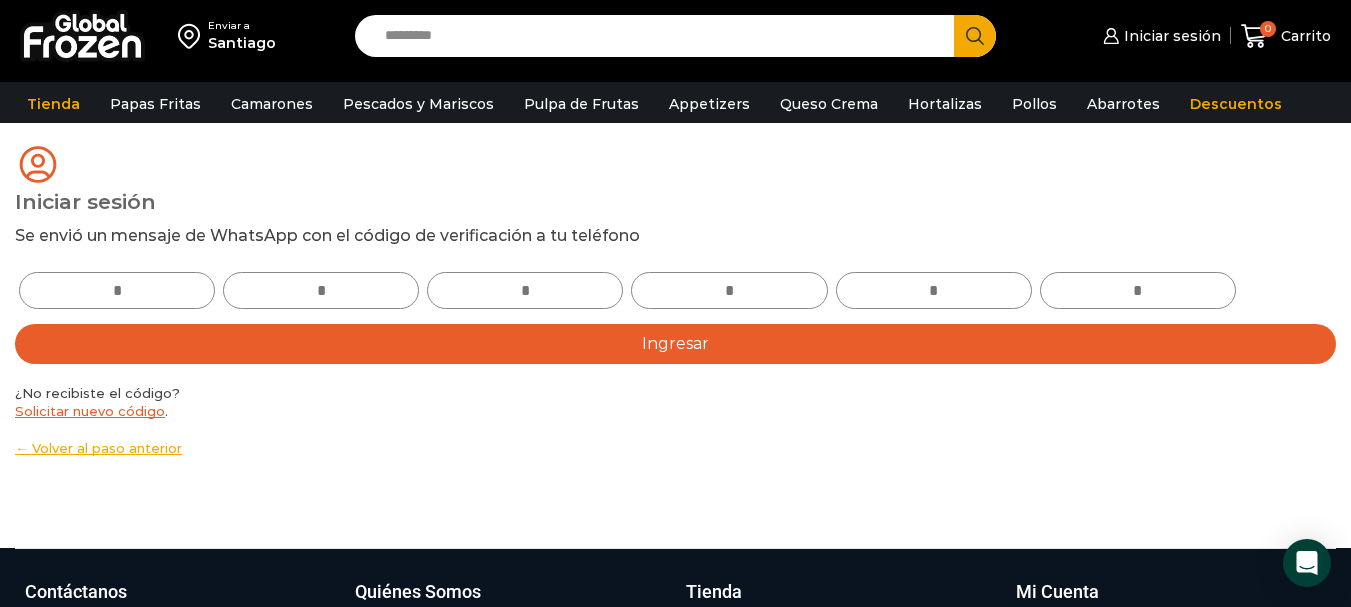 type on "*" 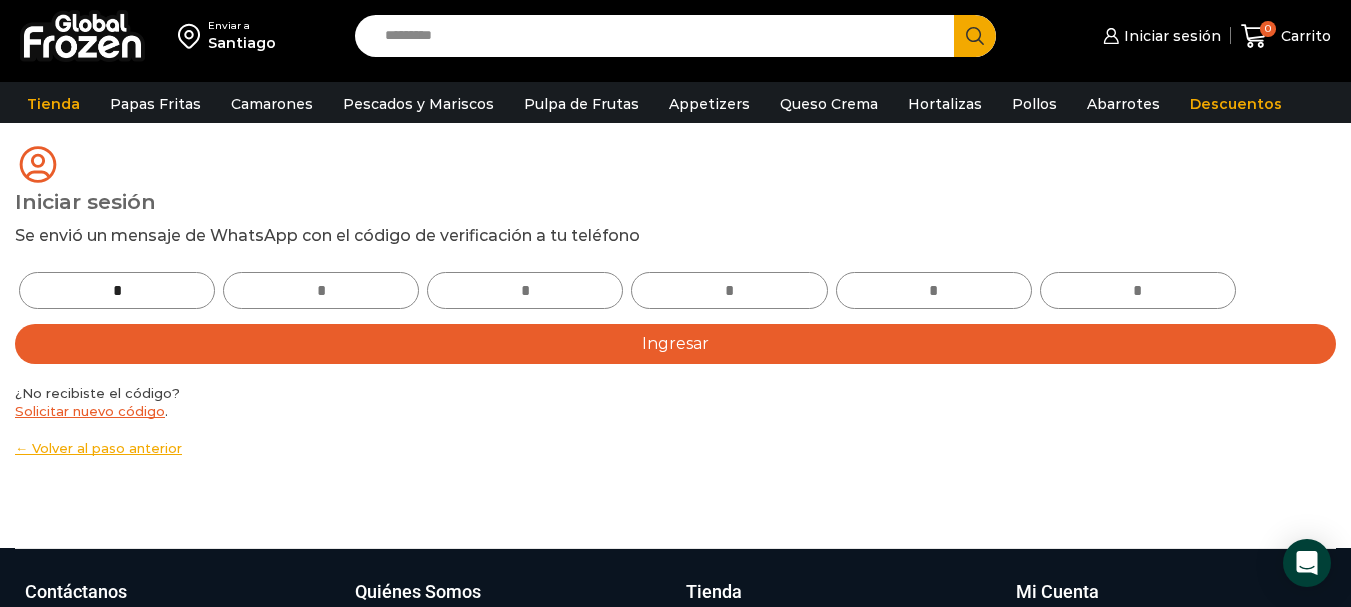 type on "*" 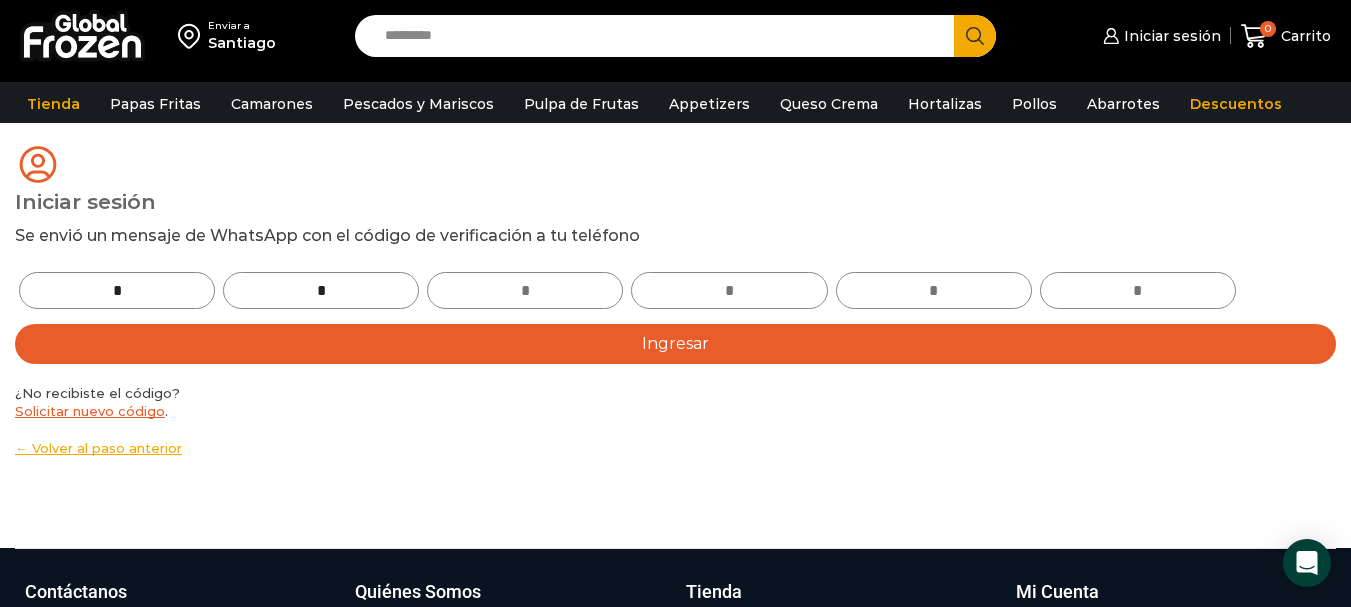 type on "*" 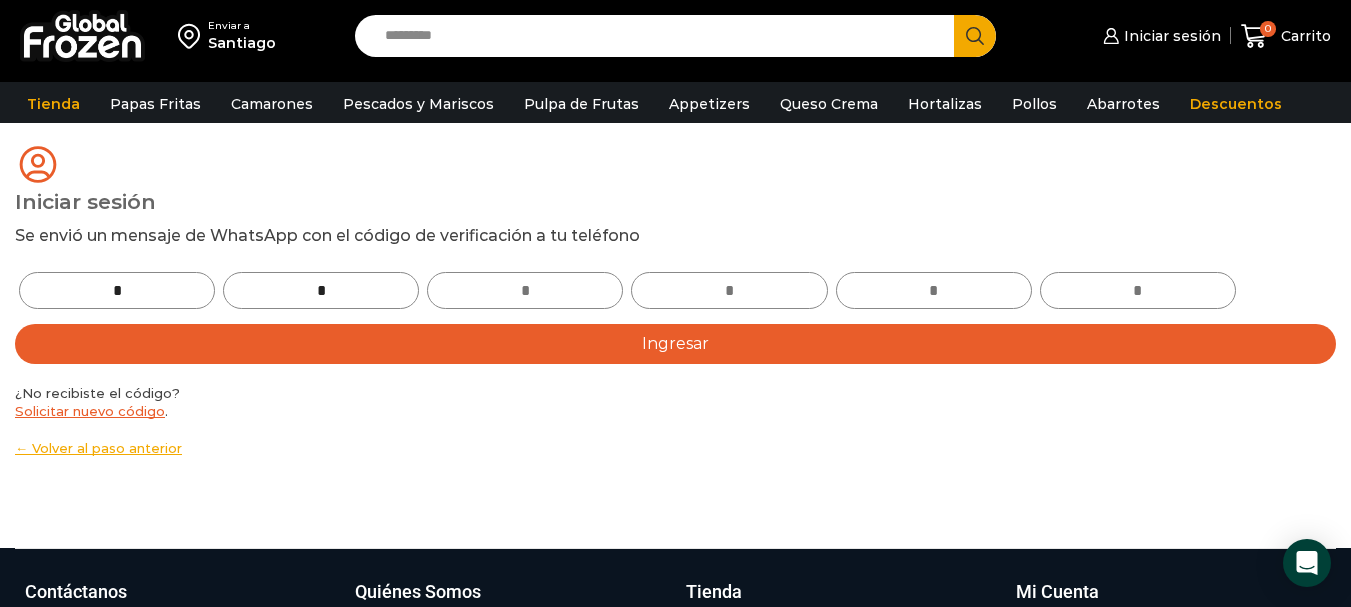 type on "*" 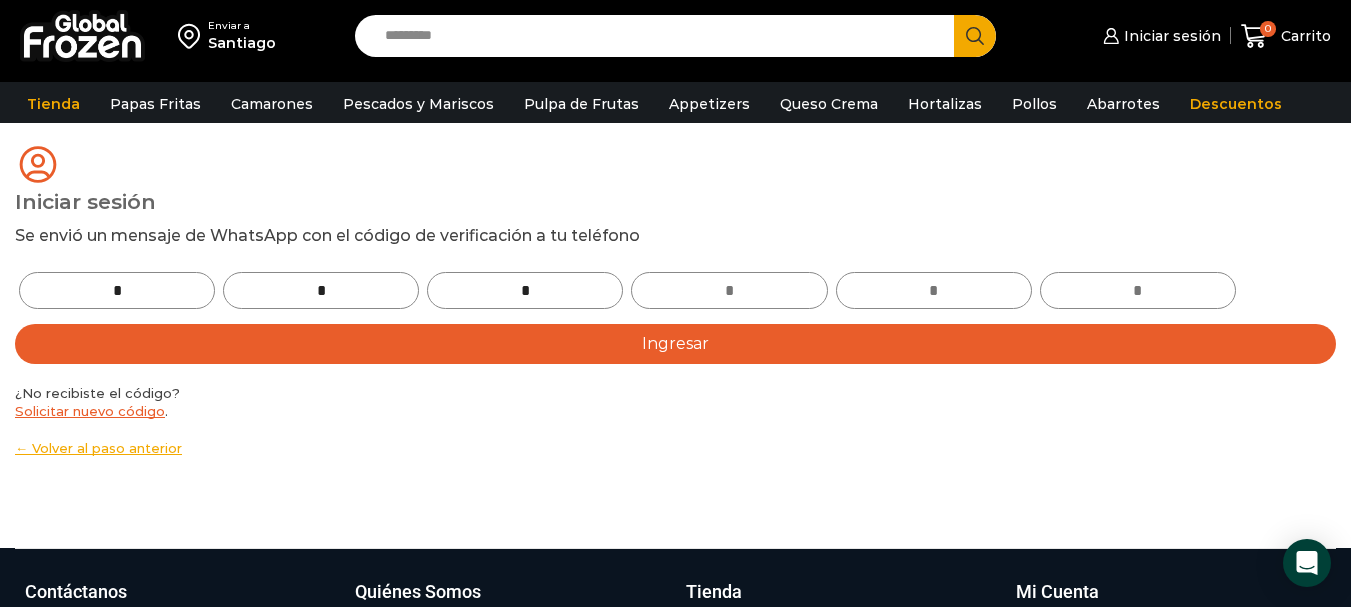 type on "*" 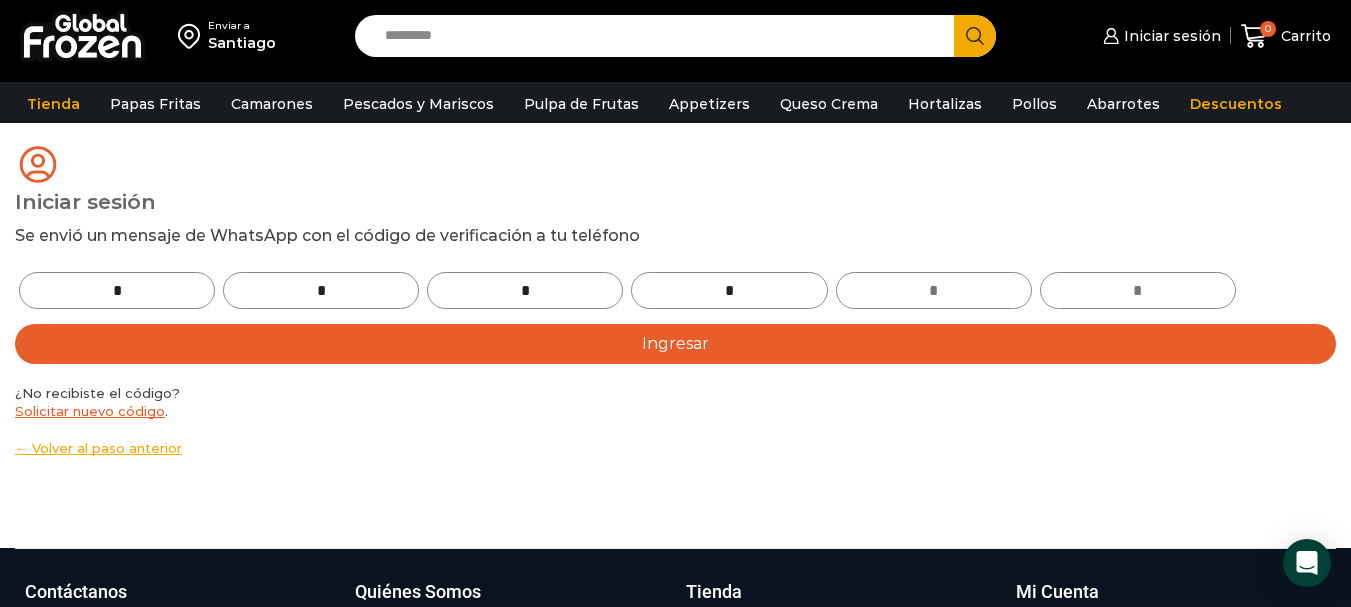 type on "*" 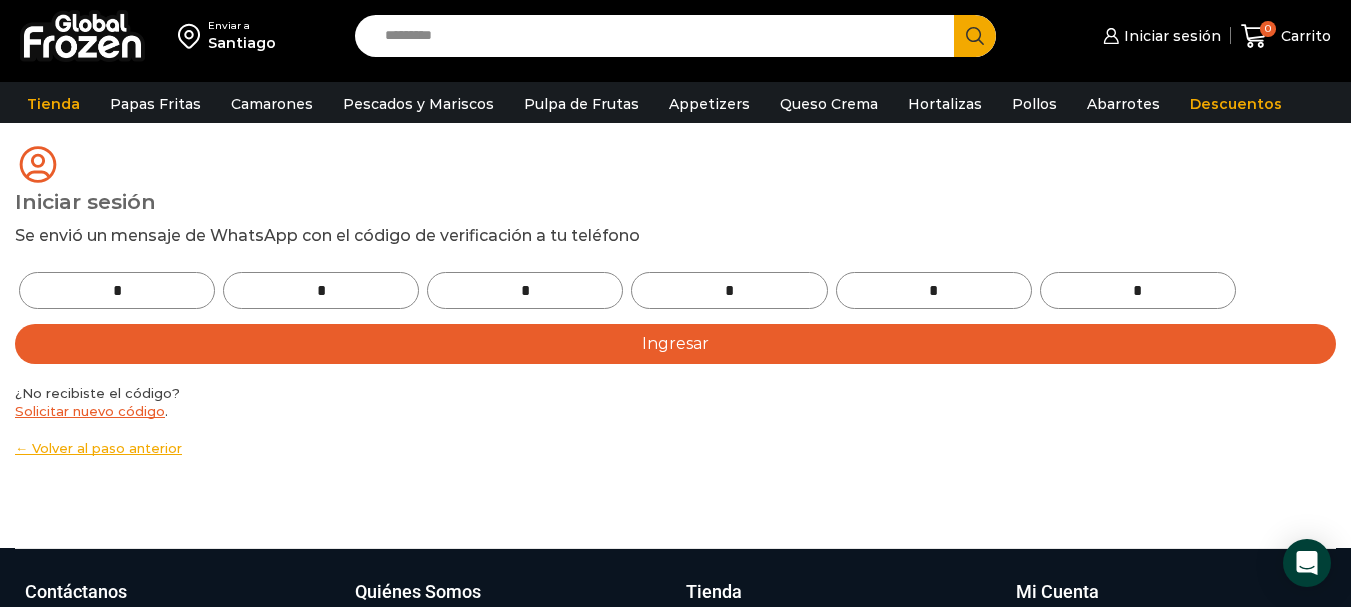 type on "*" 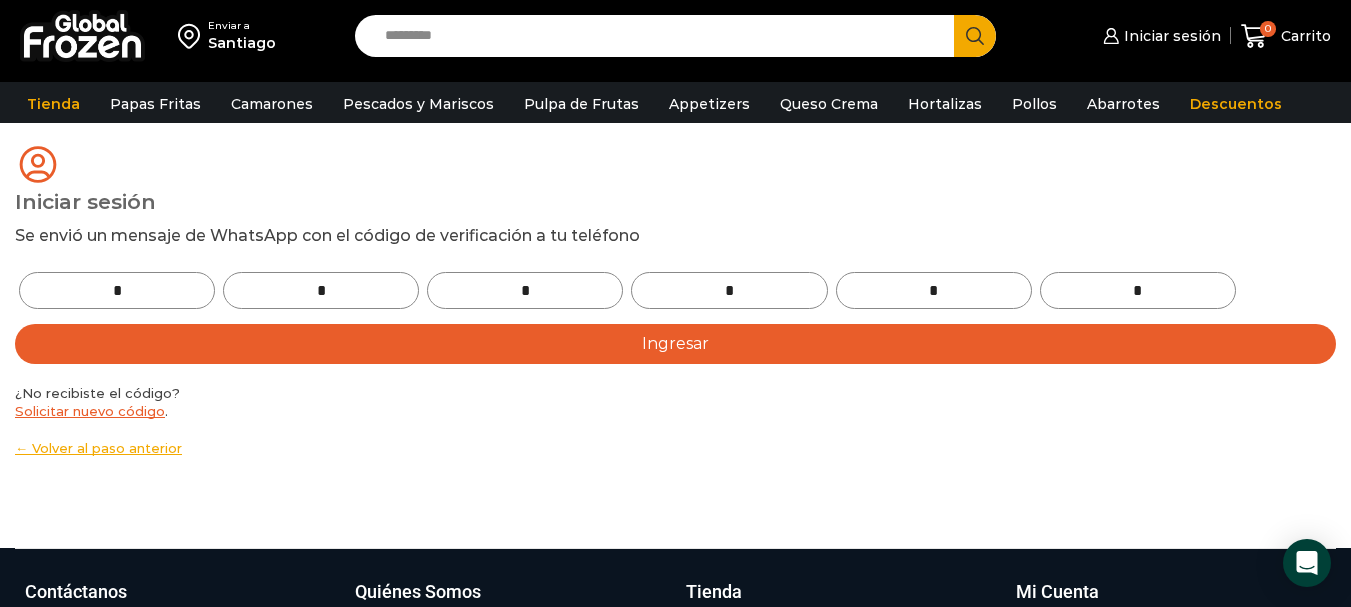 click on "Ingresar" at bounding box center [675, 344] 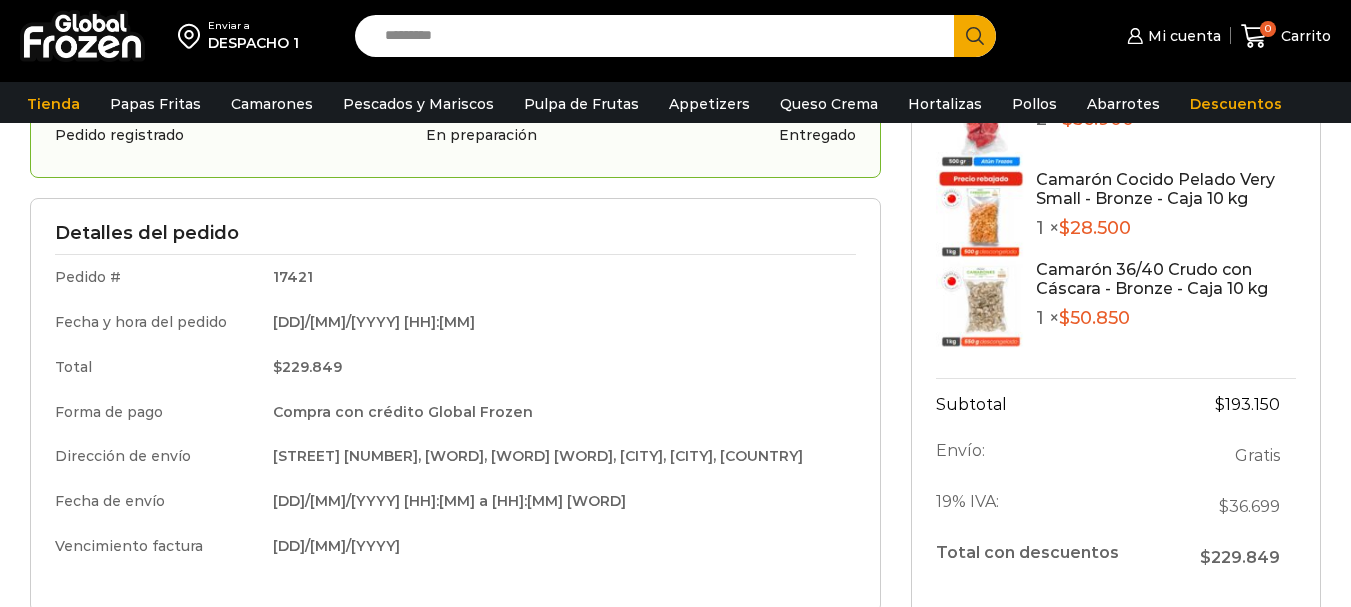 scroll, scrollTop: 190, scrollLeft: 0, axis: vertical 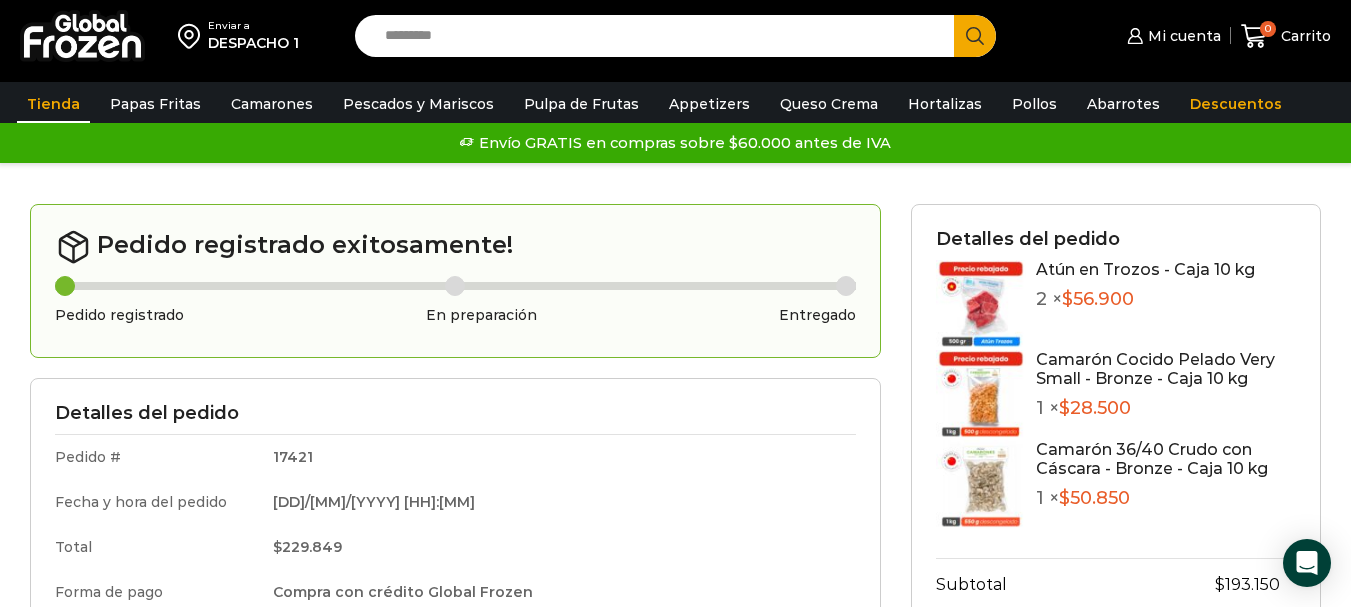 click on "Tienda" at bounding box center (53, 104) 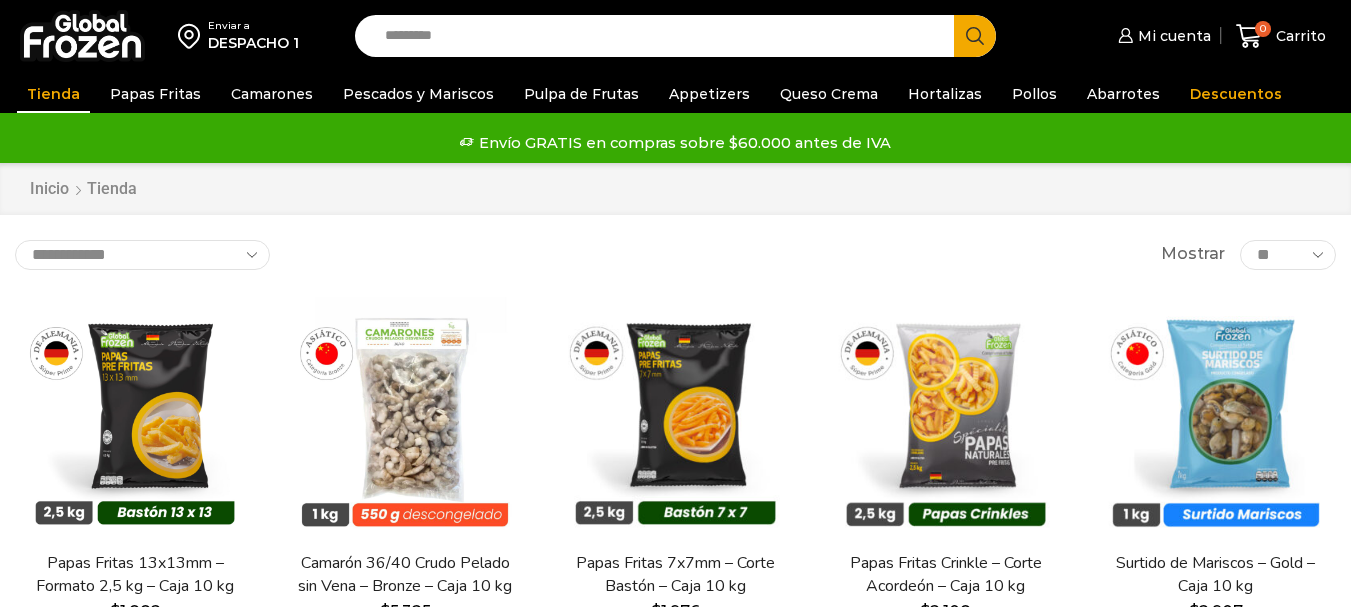 scroll, scrollTop: 0, scrollLeft: 0, axis: both 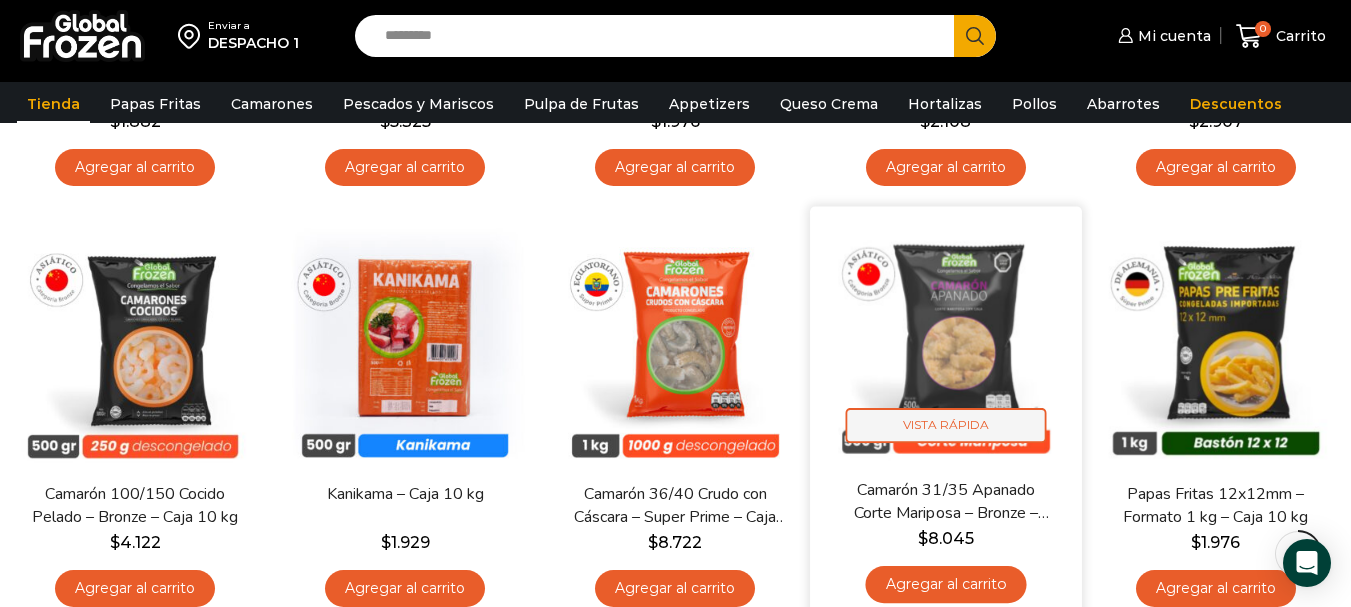 click on "Vista Rápida" at bounding box center [945, 425] 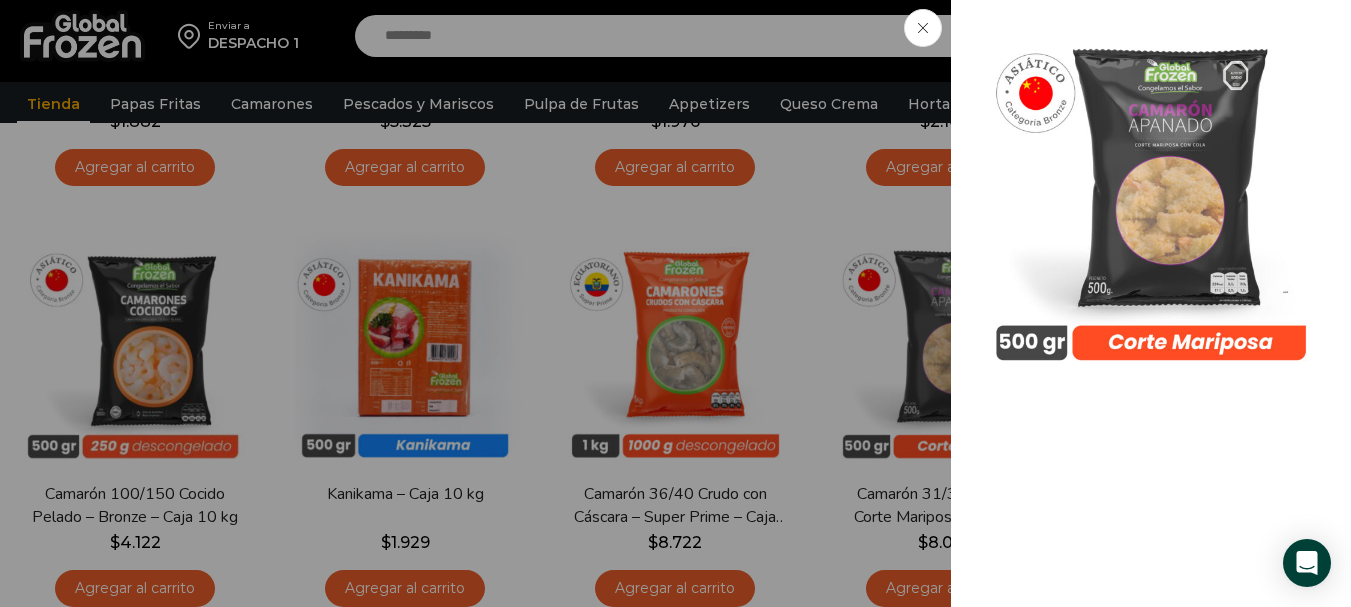 scroll, scrollTop: 700, scrollLeft: 0, axis: vertical 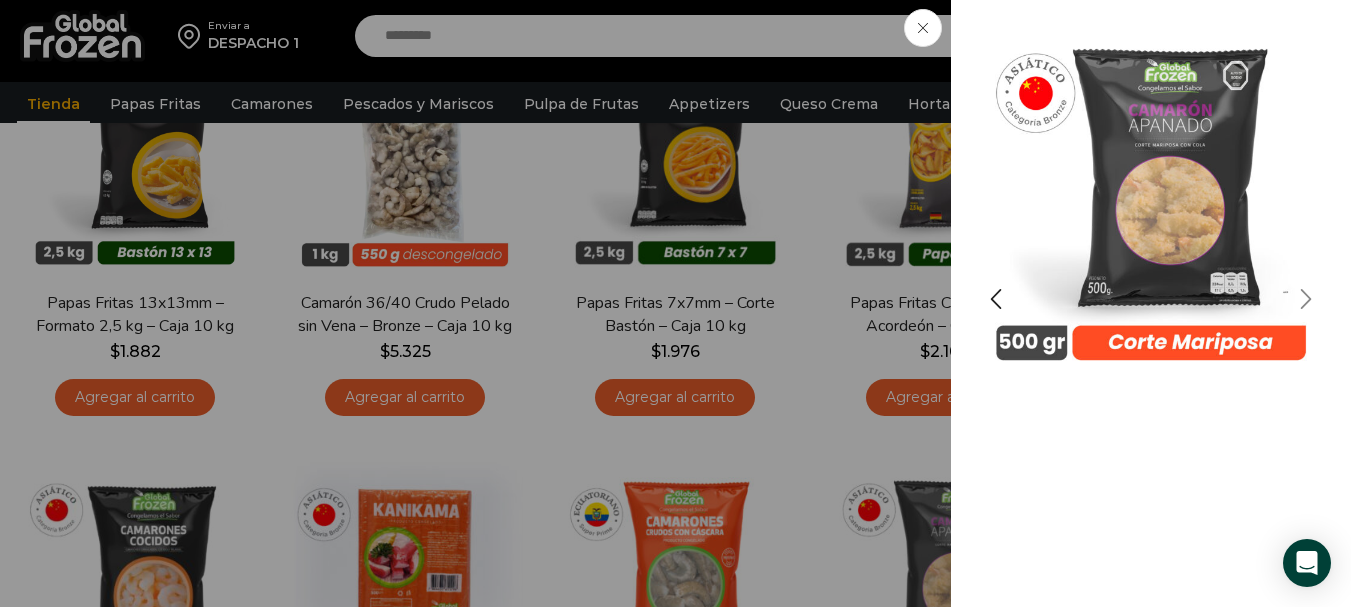 click at bounding box center [1306, 299] 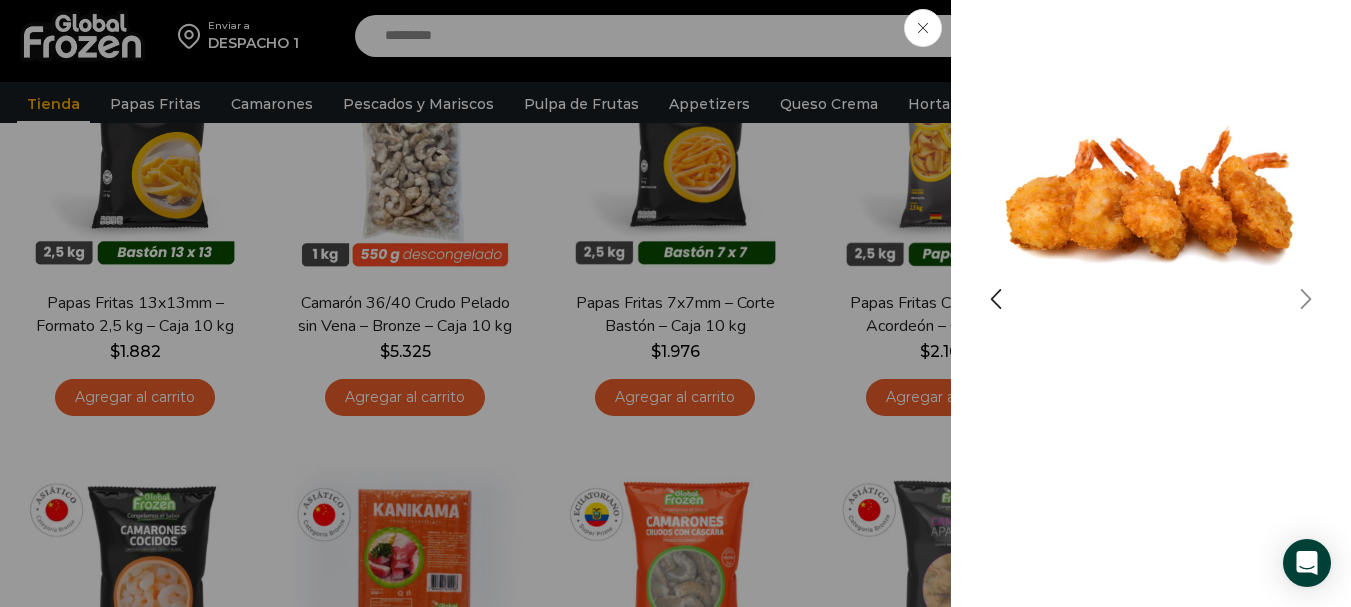 click at bounding box center (1306, 299) 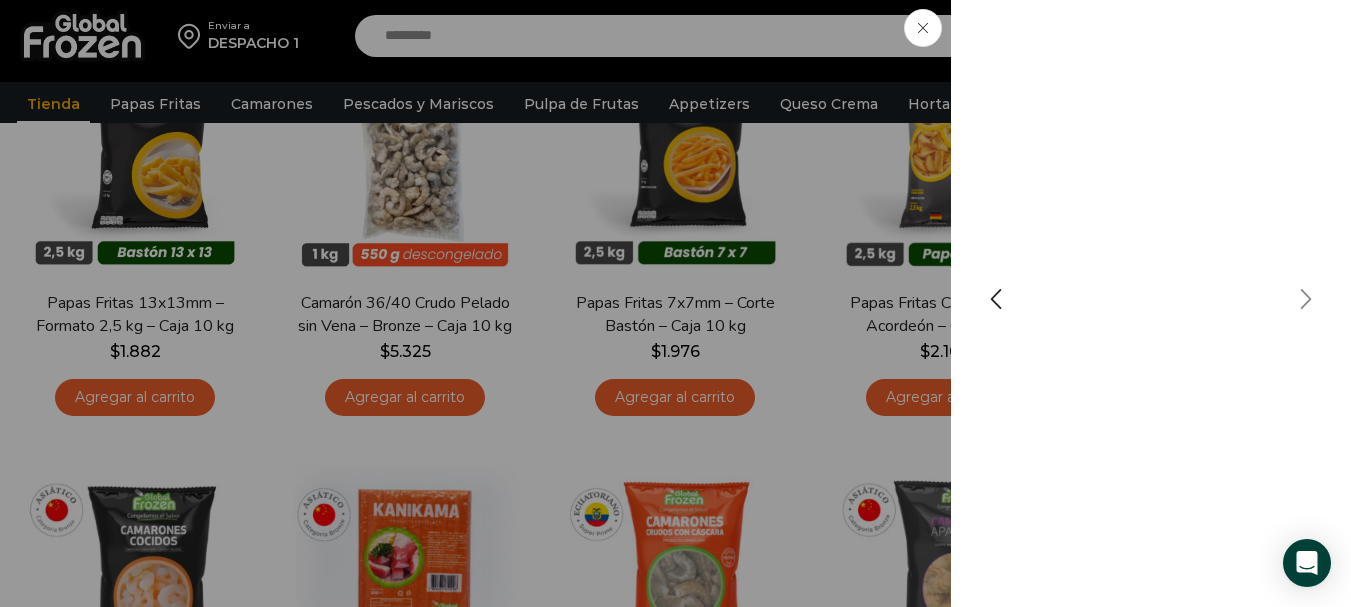 click at bounding box center (1306, 299) 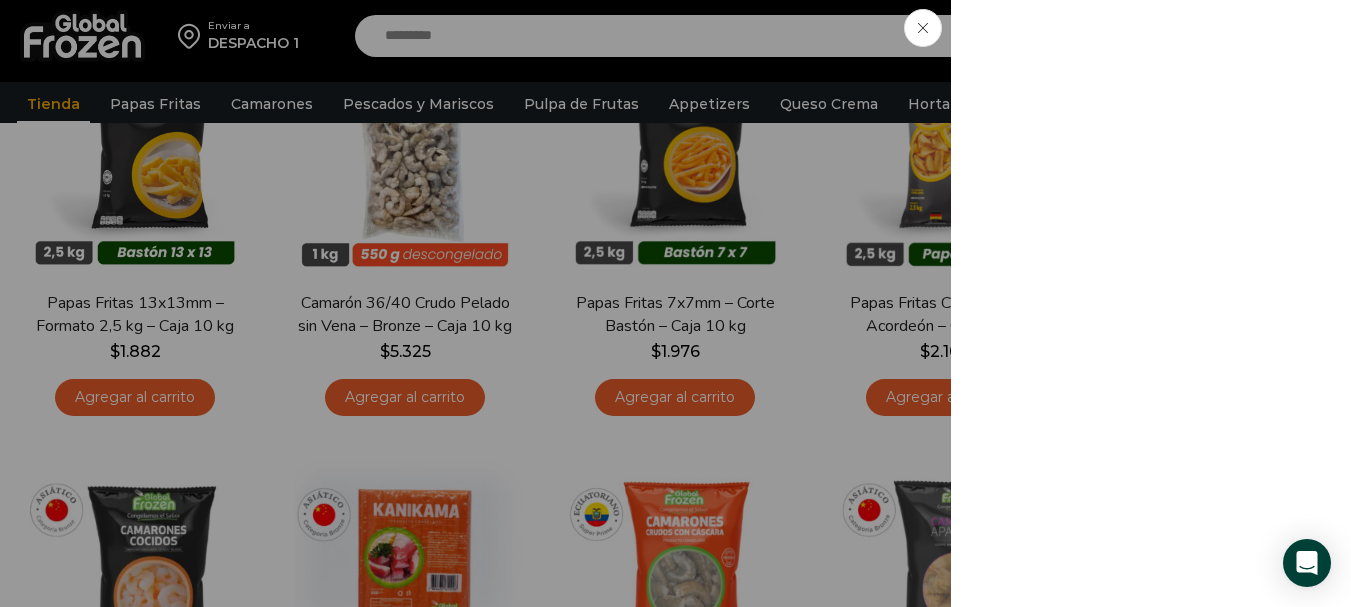 click on "Camarón 31/35 Apanado Corte Mariposa - Bronze - Caja 5 kg
$ 8.550   Original price was: $8.550. $ 8.045 Current price is: $8.045.   + IVA  x kg
$ 40.225   + IVA  x caja
Precio al contado
Gracias a su cobertura bien adherida, el apanado permanece intacto durante la fritura y al servir, asegurando una presentación uniforme y apetitosa. Perfecto para restaurantes que buscan ofrecer un plato sabroso y atractivo, también es una excelente opción para el hogar. Este camarón apanado es práctico y versátil, ideal para puntos de venta que desean ofrecer productos de alta calidad y fácil preparación, perfectos para compartir en familia." at bounding box center (675, -270) 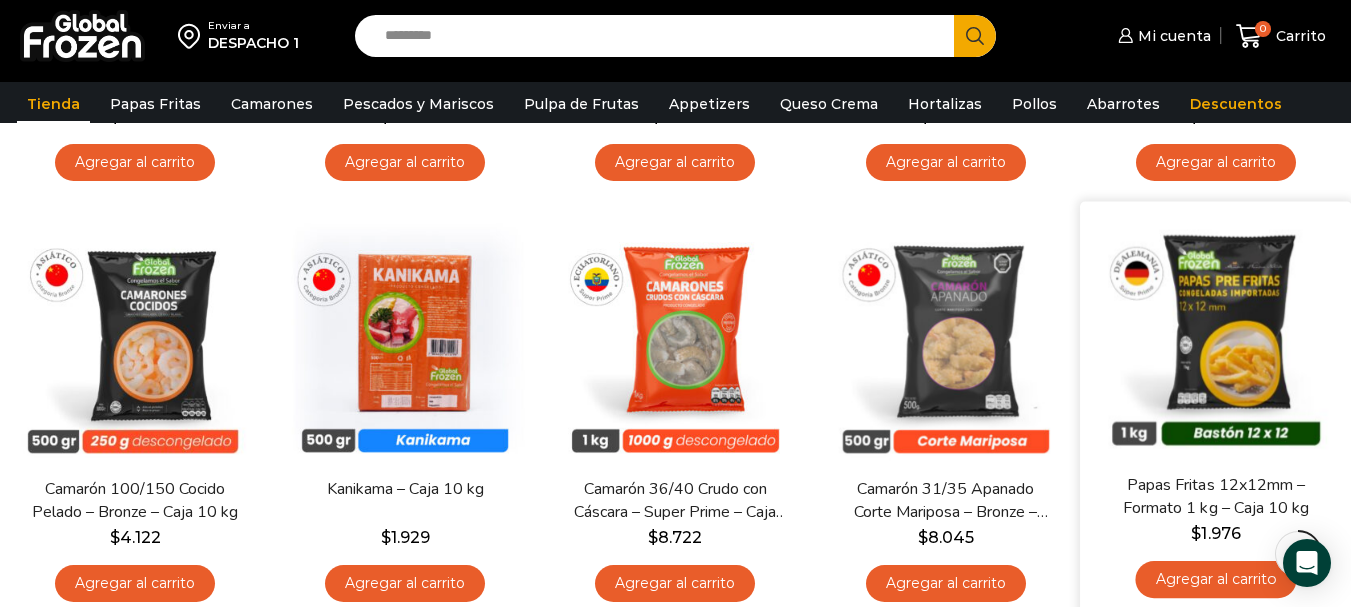 scroll, scrollTop: 470, scrollLeft: 0, axis: vertical 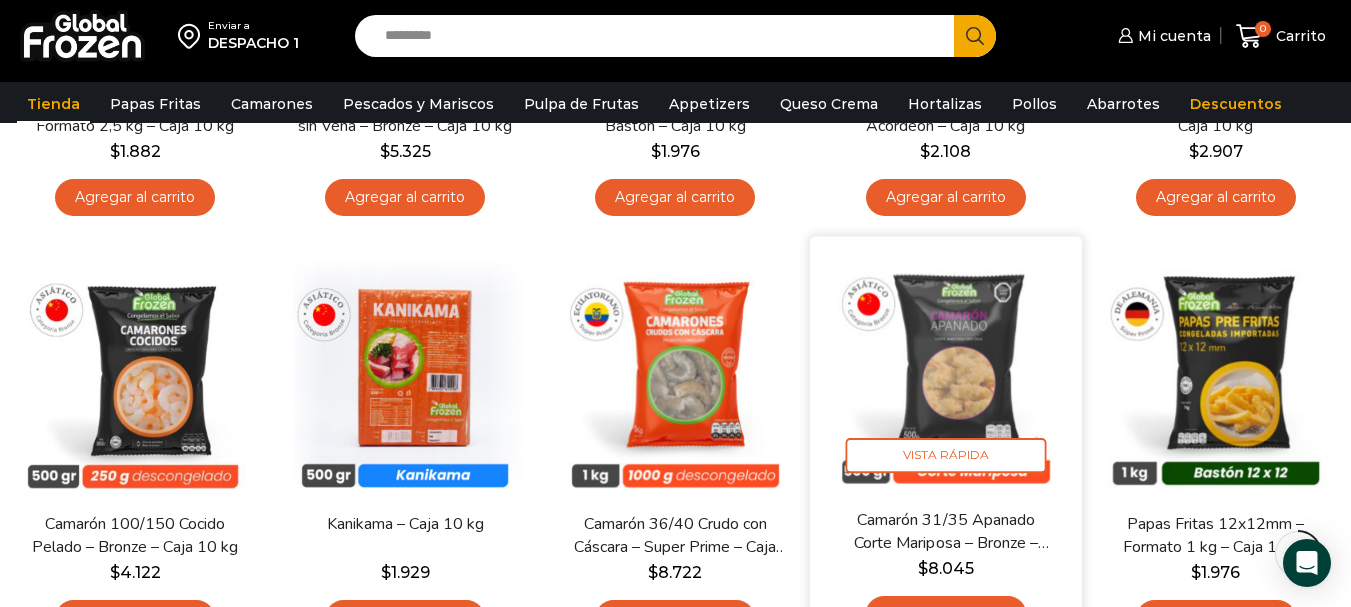 click at bounding box center (946, 372) 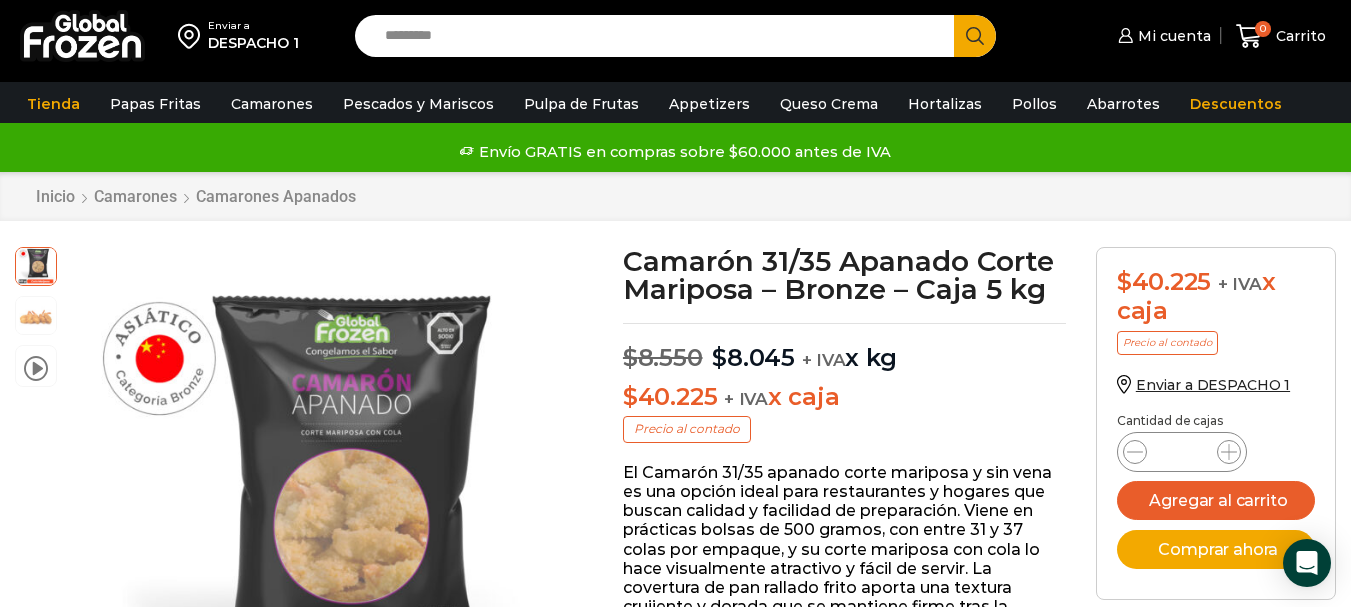scroll, scrollTop: 1, scrollLeft: 0, axis: vertical 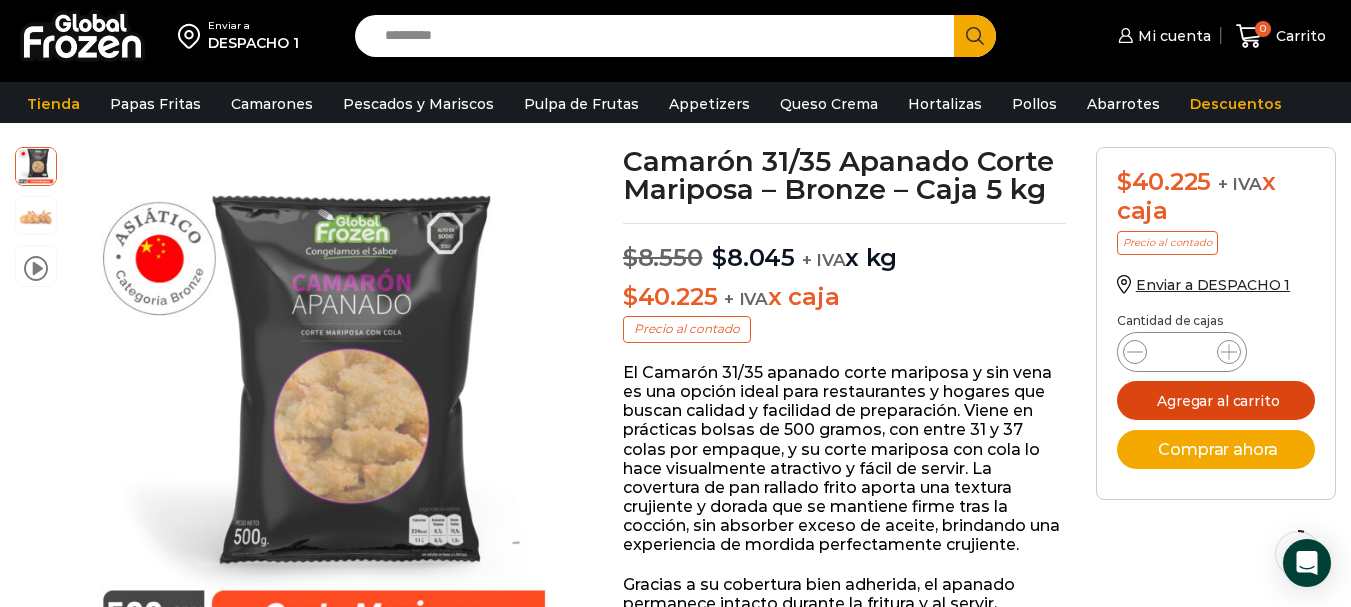 click on "Agregar al carrito" at bounding box center [1216, 400] 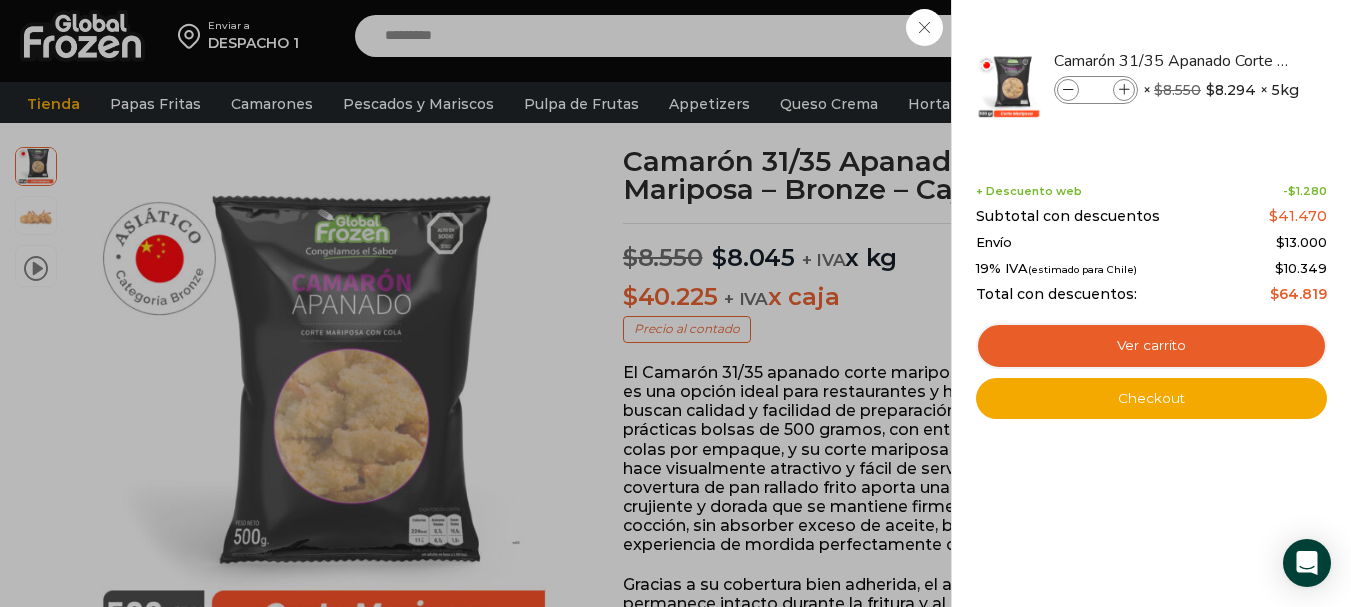 click on "1
Carrito
1
1
Shopping Cart
*" at bounding box center [1281, 36] 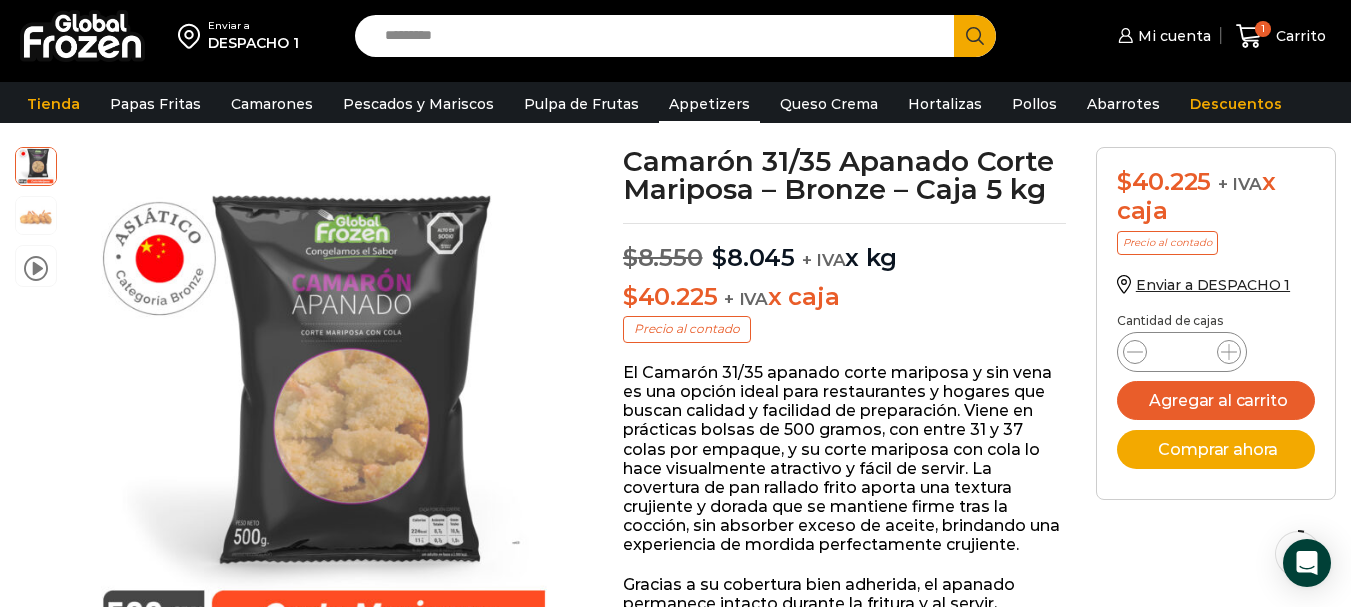 click on "Appetizers" at bounding box center [709, 104] 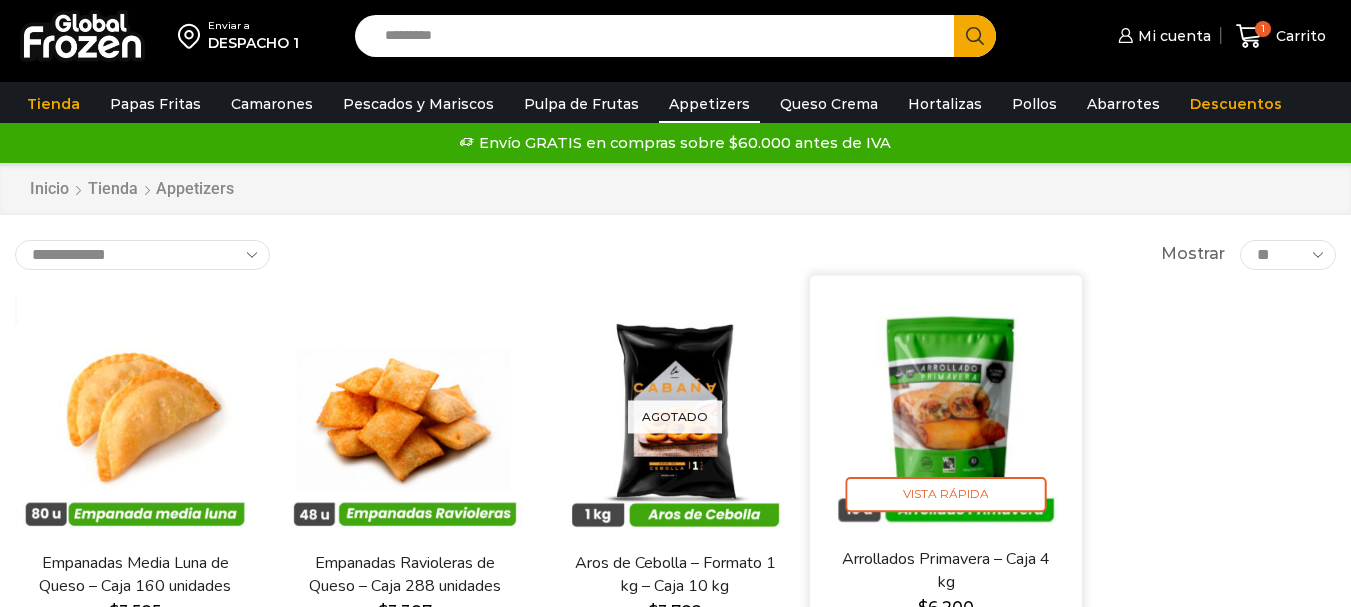 scroll, scrollTop: 0, scrollLeft: 0, axis: both 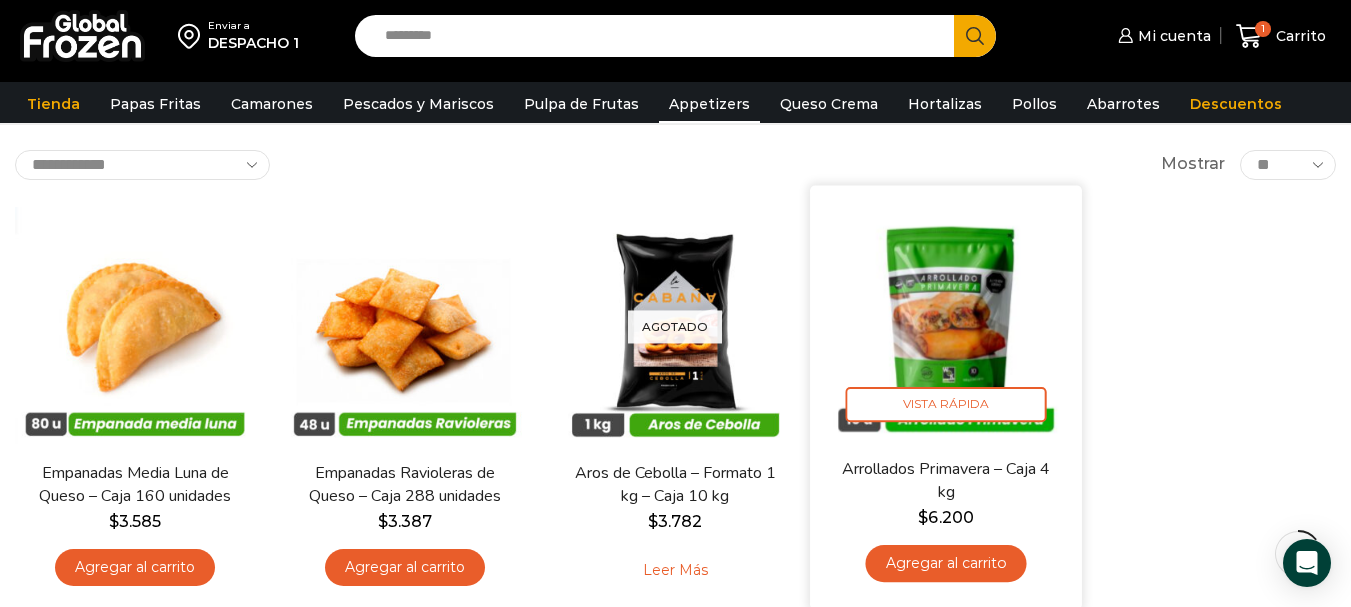 click on "Agregar al carrito" at bounding box center [945, 563] 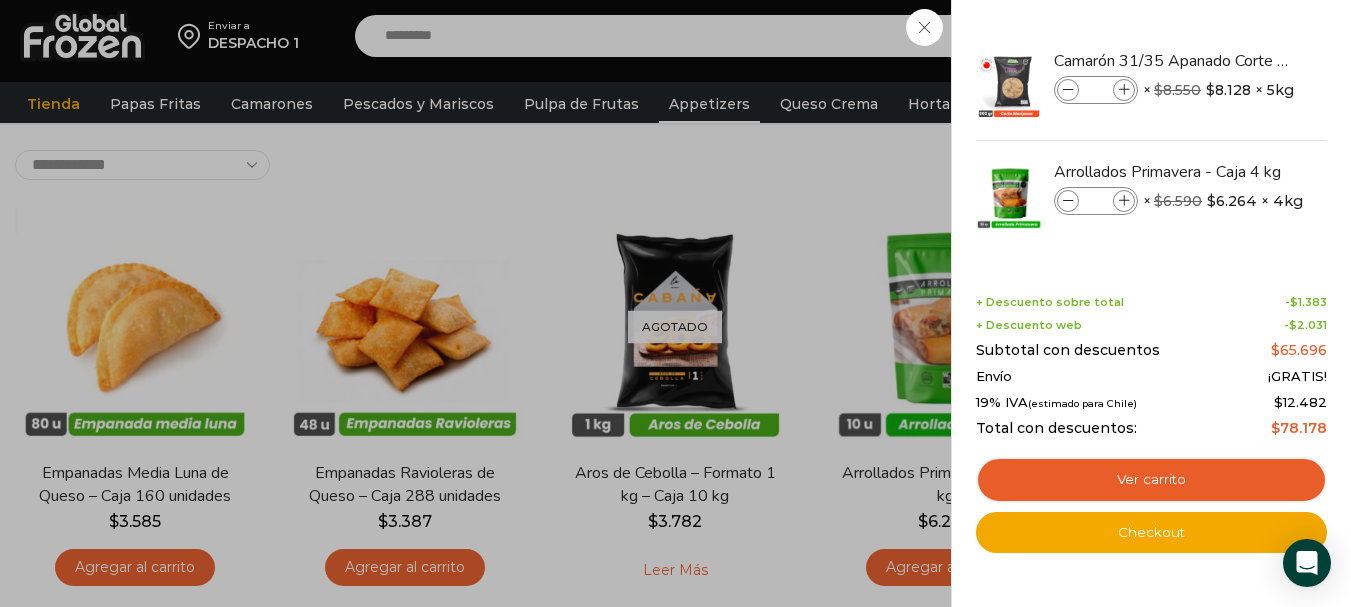 click on "2
Carrito
2
2
Shopping Cart
*" at bounding box center [1281, 36] 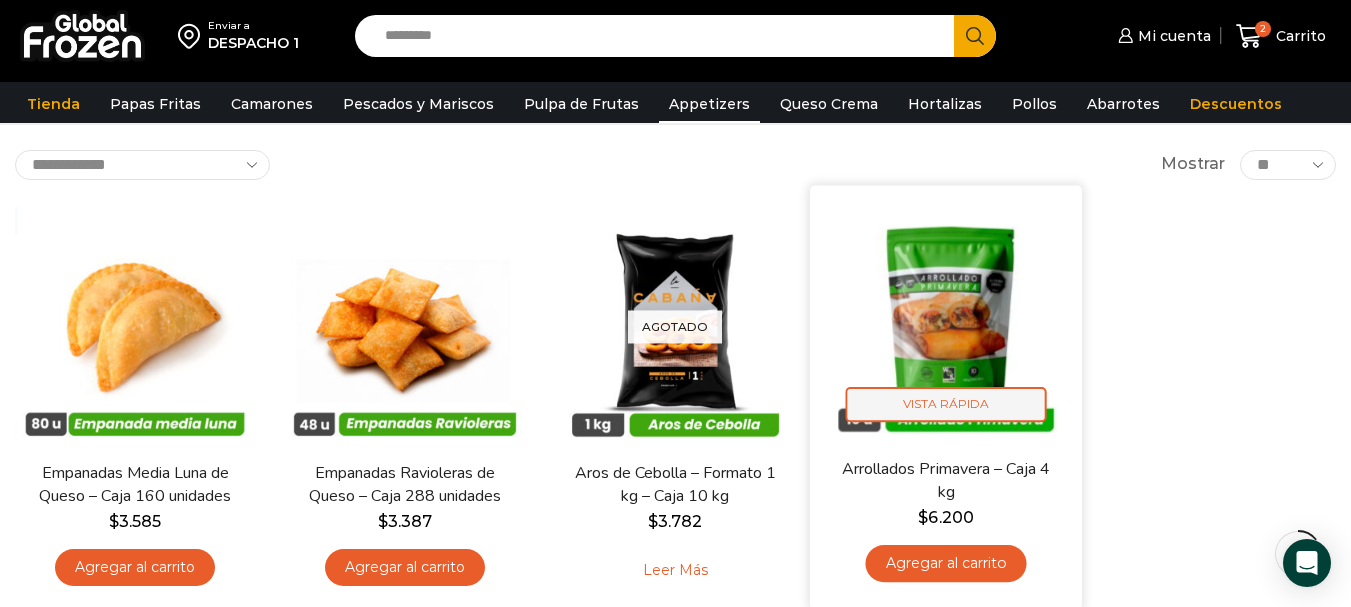 click on "Vista Rápida" at bounding box center (945, 404) 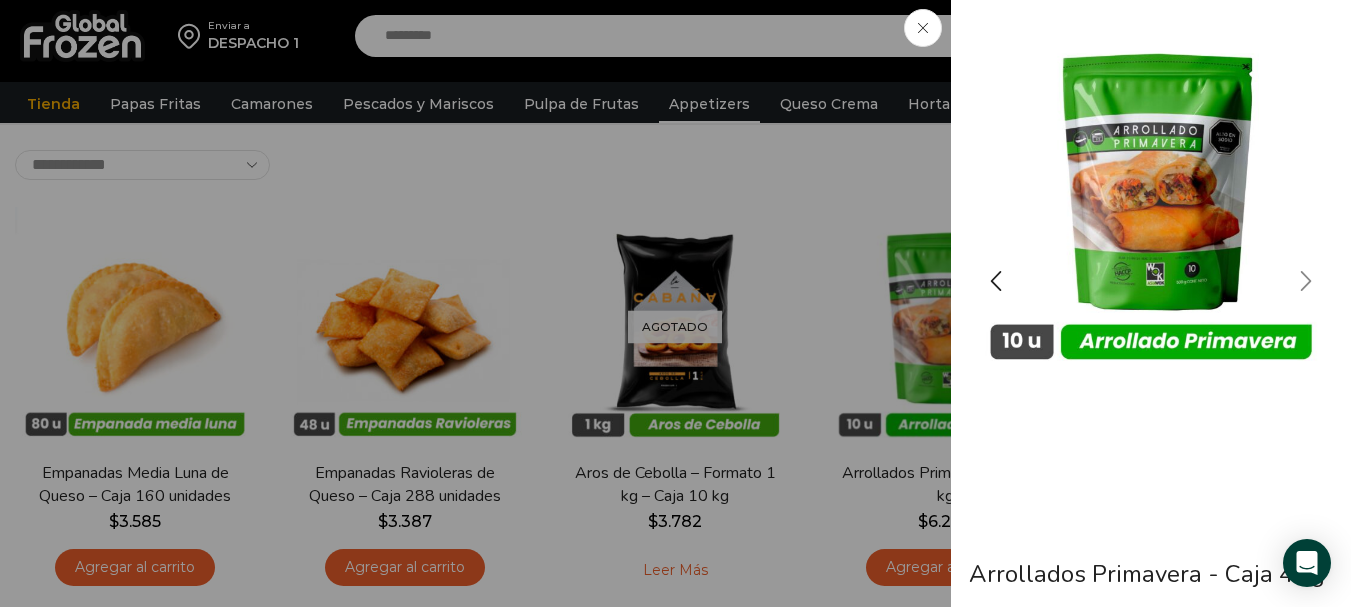 click at bounding box center (1306, 281) 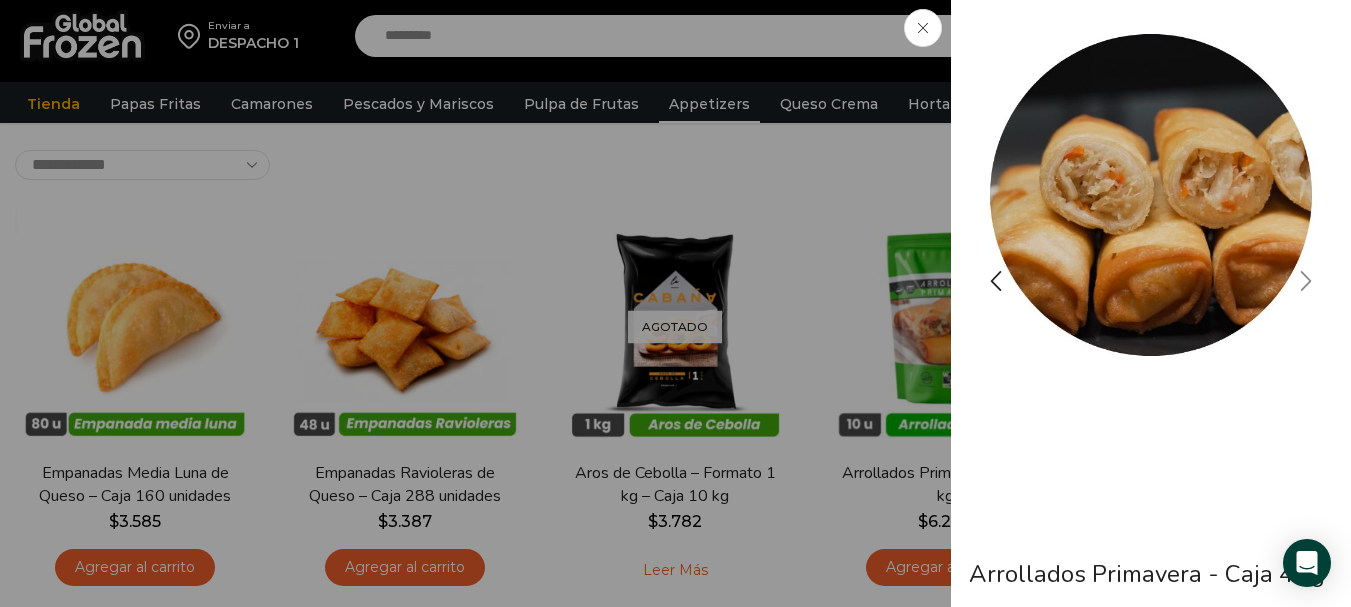 click at bounding box center [1306, 281] 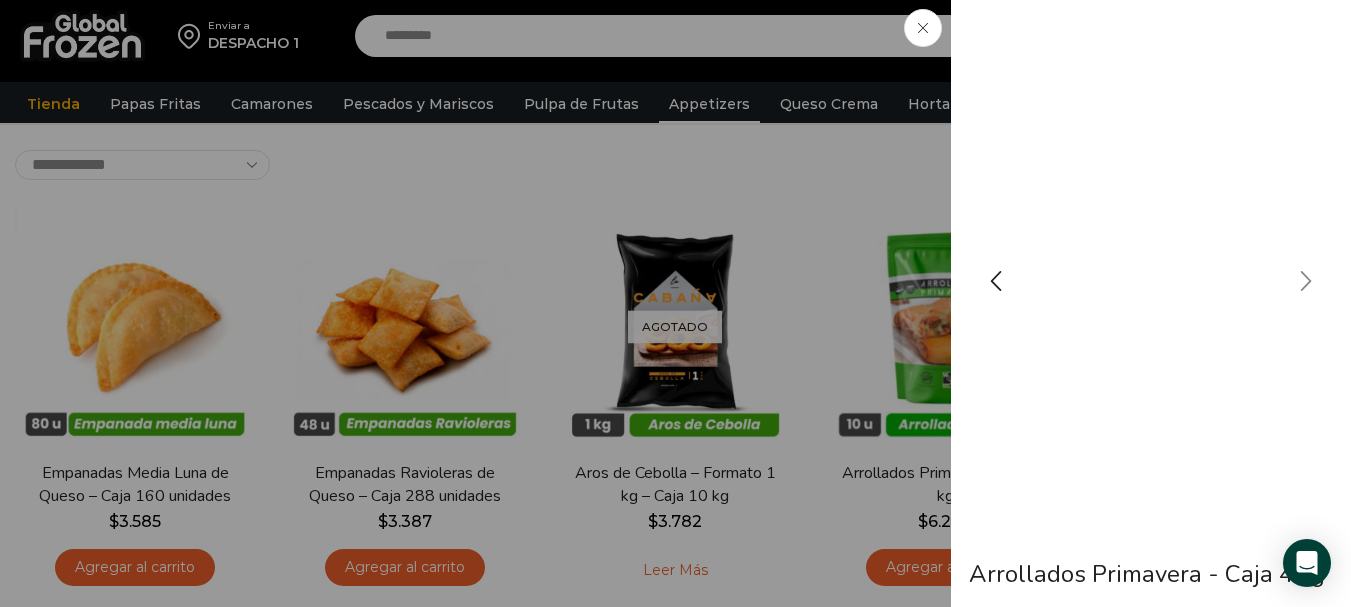 click at bounding box center [1306, 281] 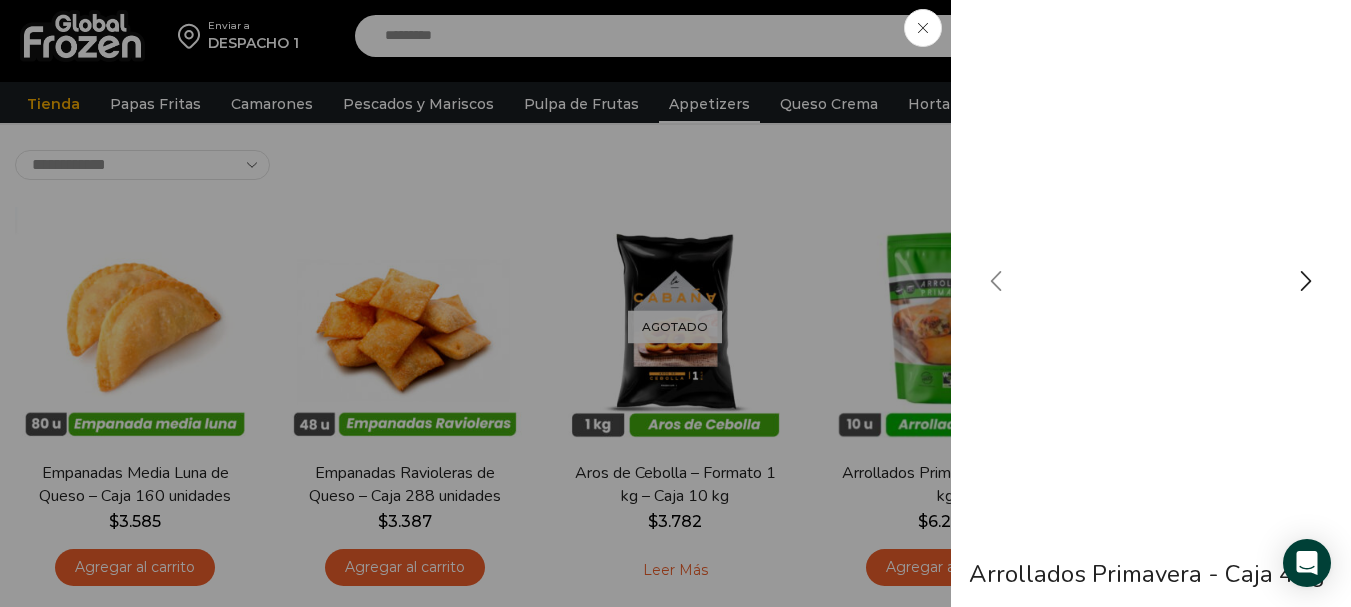 click at bounding box center (996, 281) 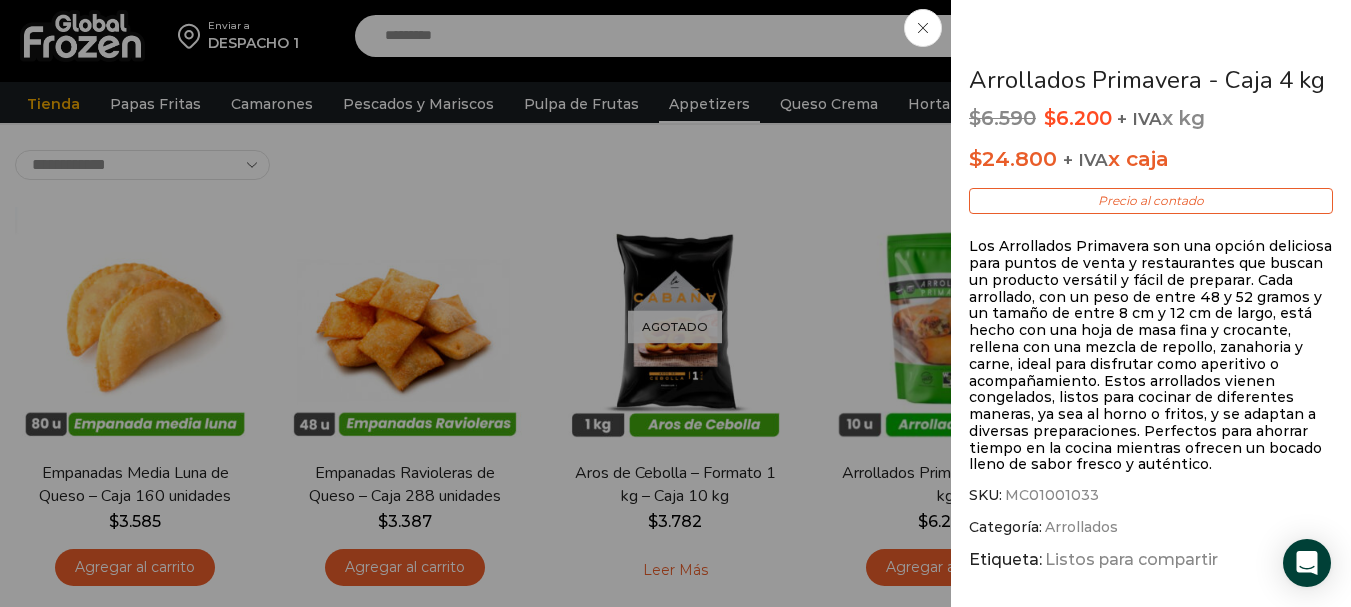 scroll, scrollTop: 500, scrollLeft: 0, axis: vertical 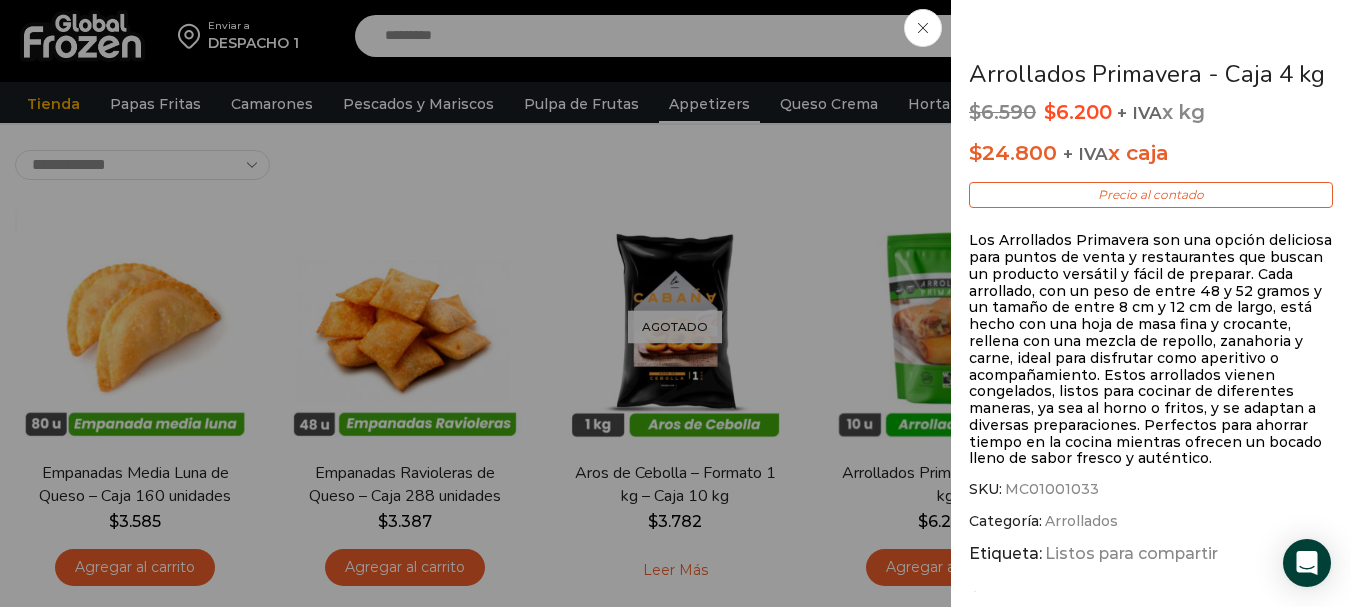 click on "Arrollados Primavera - Caja 4 kg
$ 6.590   Original price was: $6.590. $ 6.200 Current price is: $6.200.   + IVA  x kg
$ 24.800   + IVA  x caja
Precio al contado
$ 24.800    + IVA  x caja
Precio al contado
Enviar a DESPACHO 1
Cantidad de cajas
Arrollados Primavera - Caja 4 kg quantity
*
Add to cart
Comprar ahora
SKU:  MC01001033
Categoría:  Arrollados
Etiqueta:" at bounding box center [675, -100] 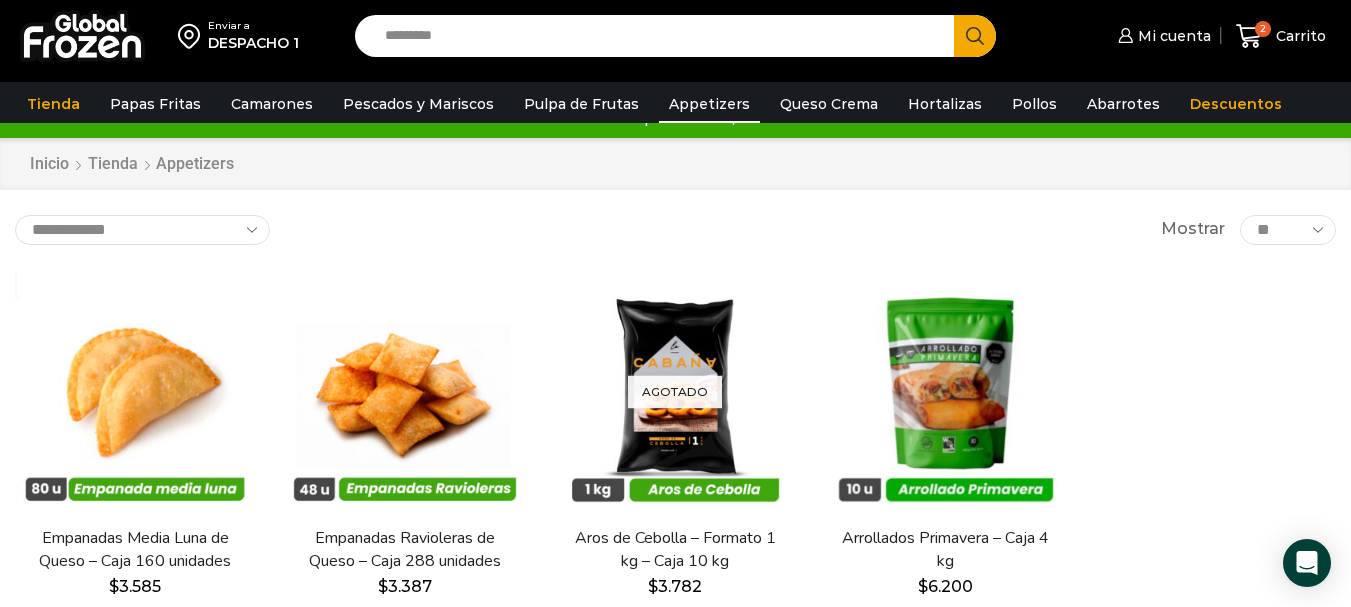 scroll, scrollTop: 0, scrollLeft: 0, axis: both 